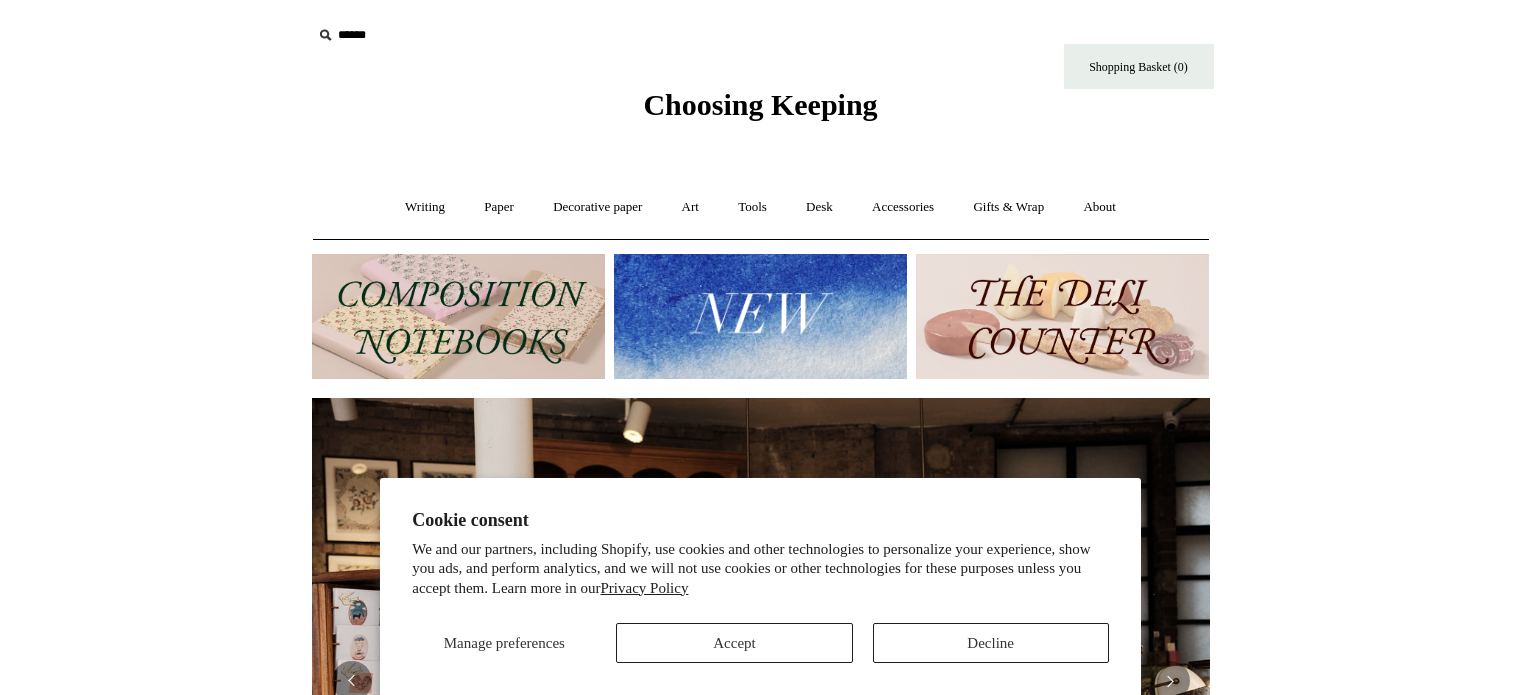 scroll, scrollTop: 0, scrollLeft: 0, axis: both 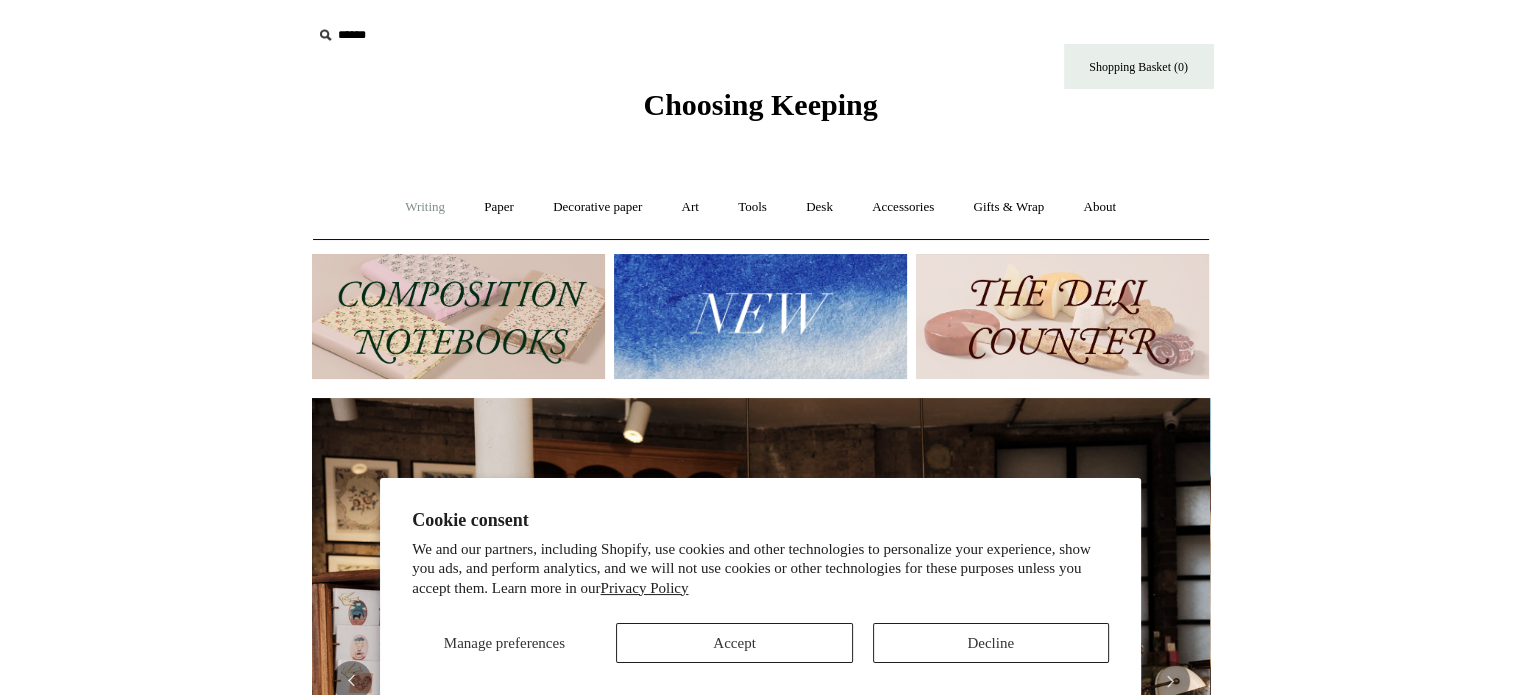 click on "Writing +" at bounding box center (425, 207) 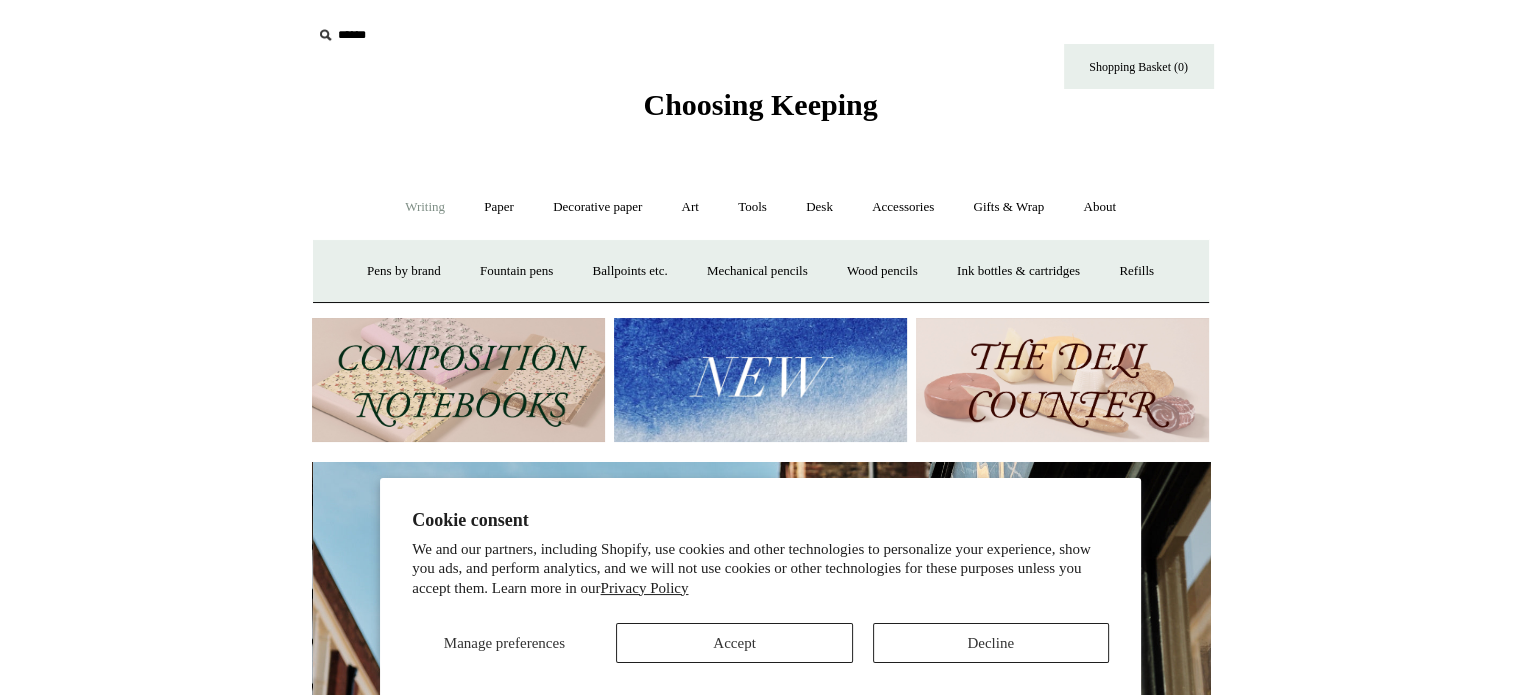 scroll, scrollTop: 0, scrollLeft: 898, axis: horizontal 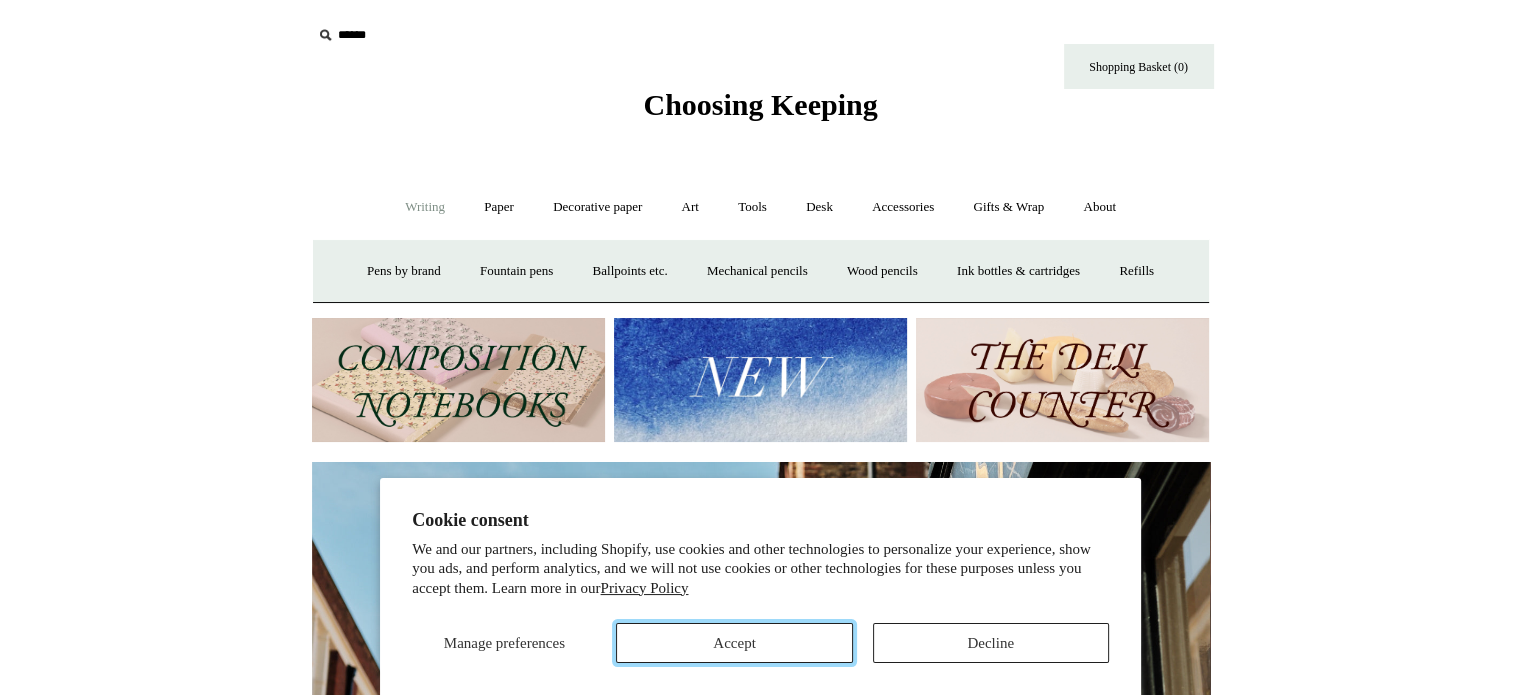 click on "Accept" at bounding box center (734, 643) 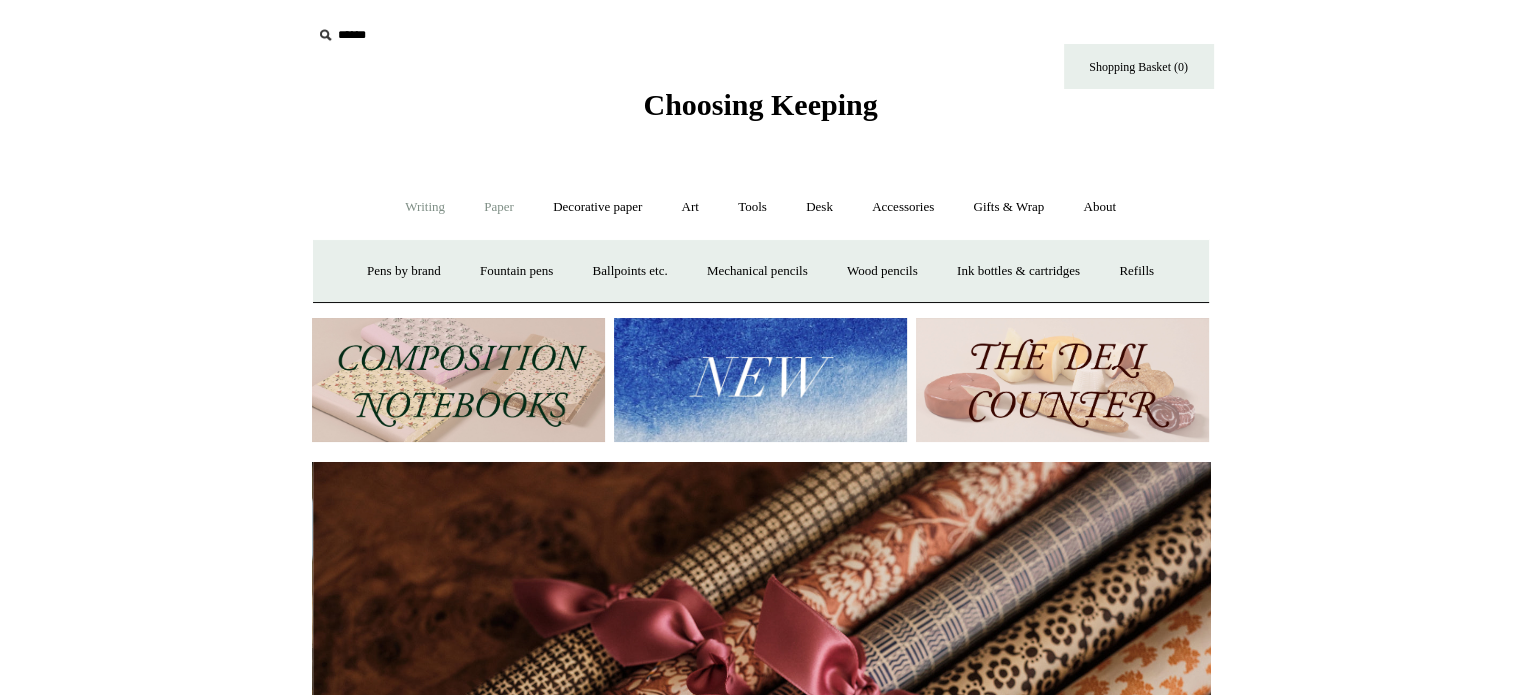 click on "Paper +" at bounding box center [499, 207] 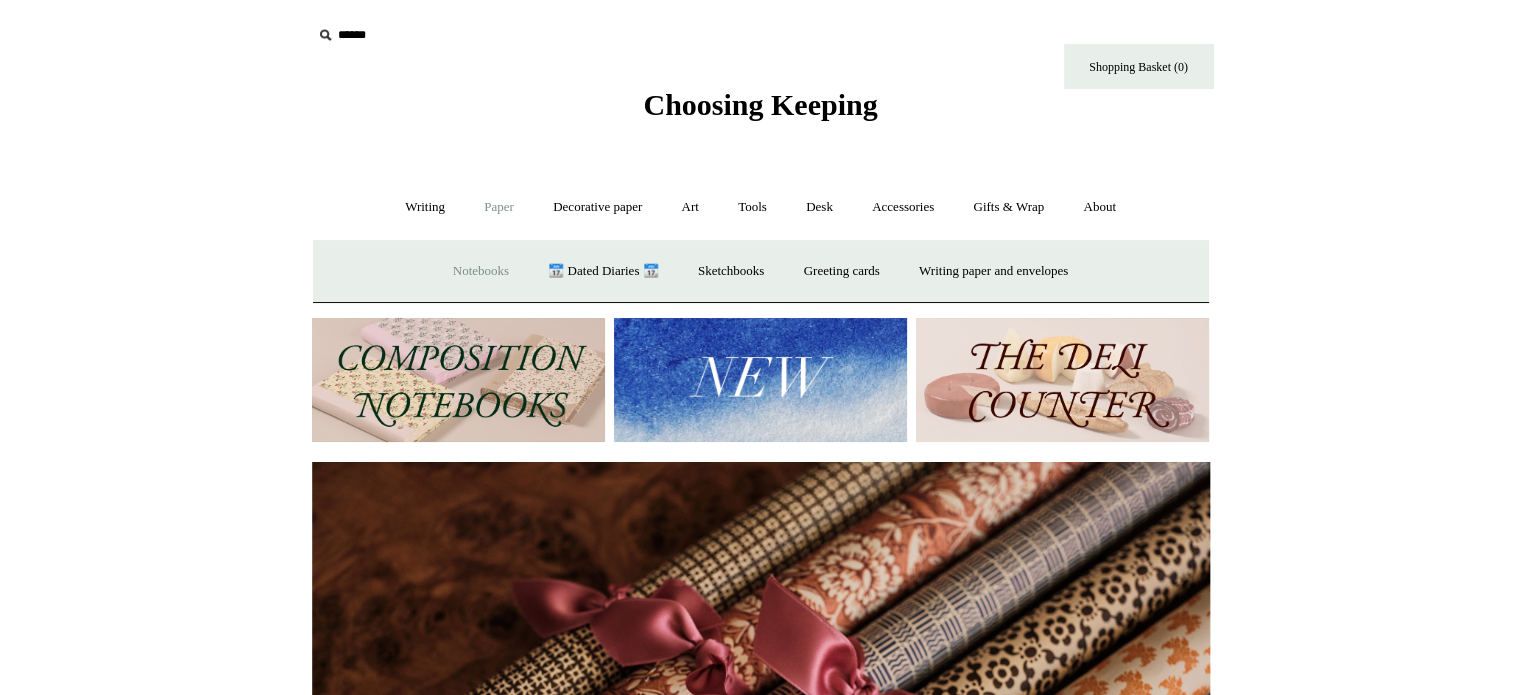click on "Notebooks +" at bounding box center (481, 271) 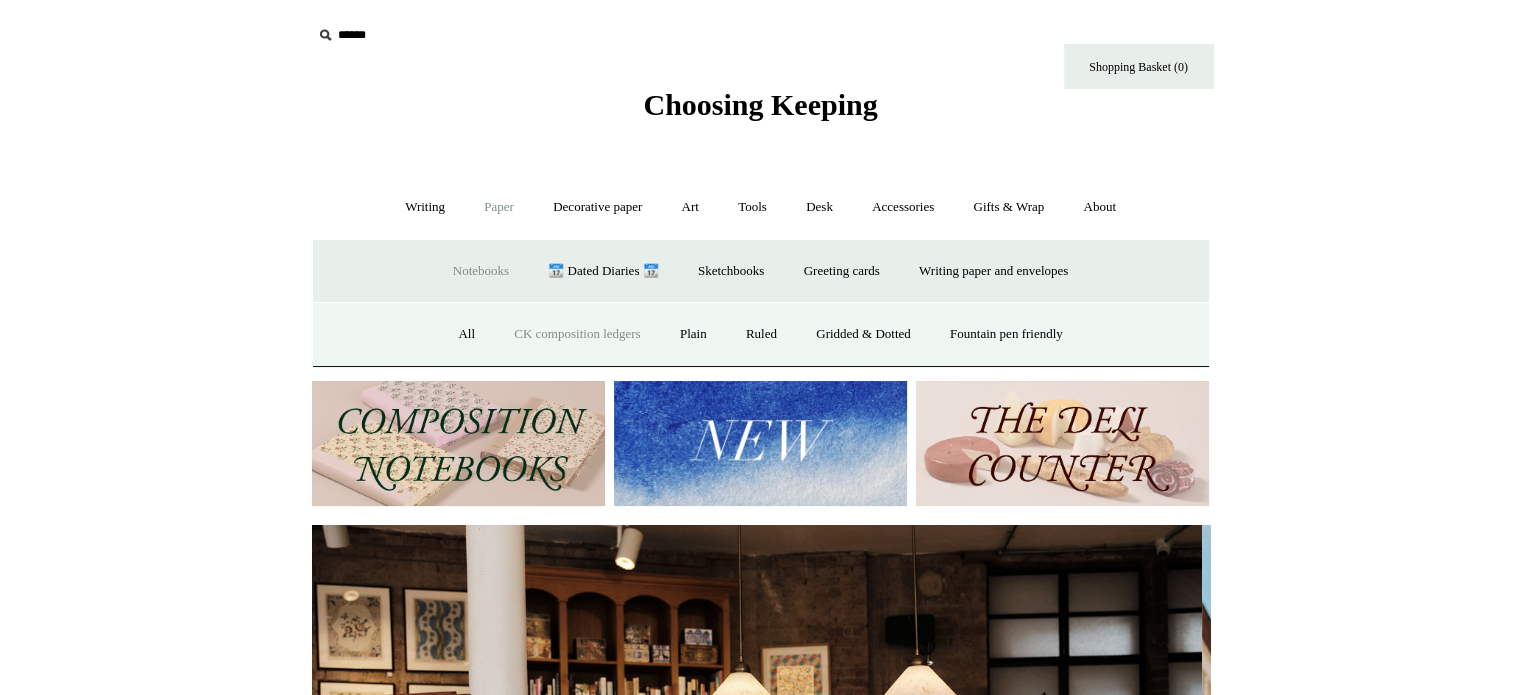 scroll, scrollTop: 0, scrollLeft: 0, axis: both 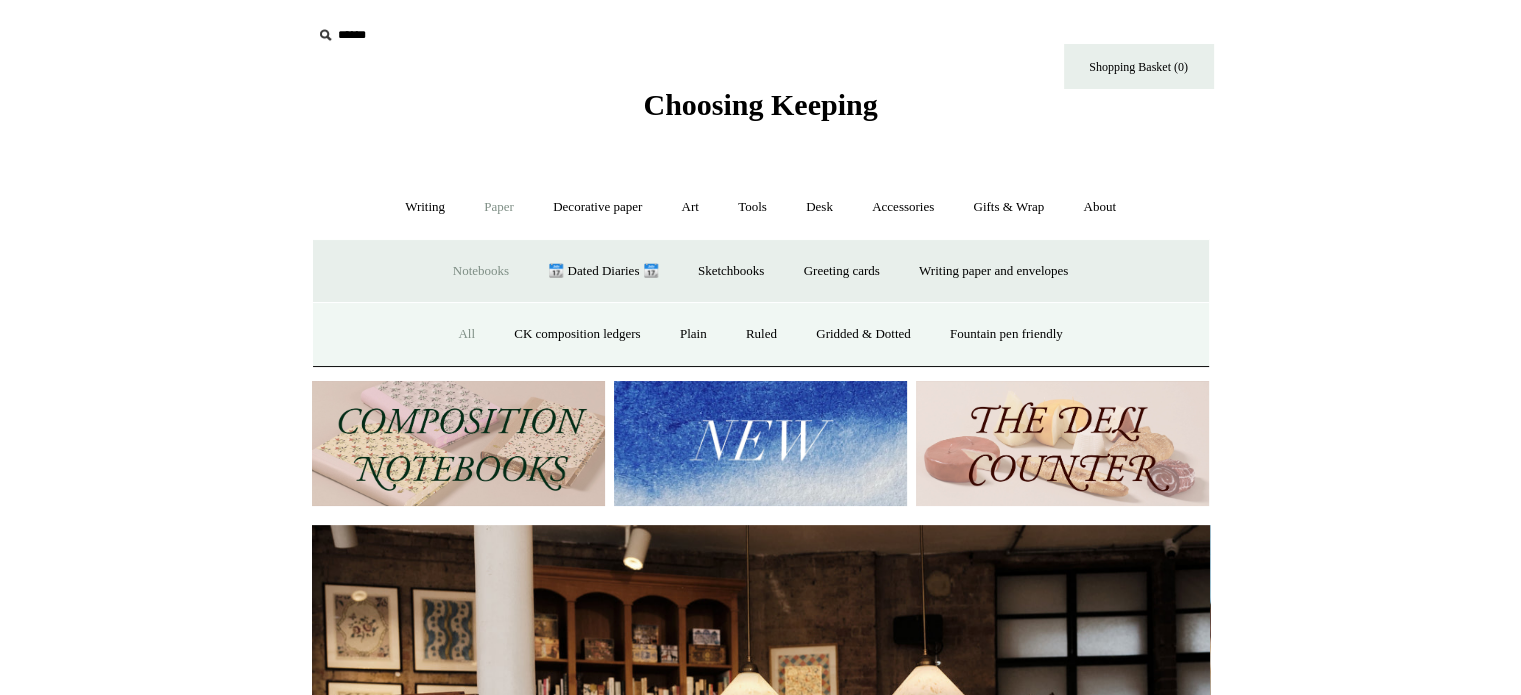 click on "All" at bounding box center [466, 334] 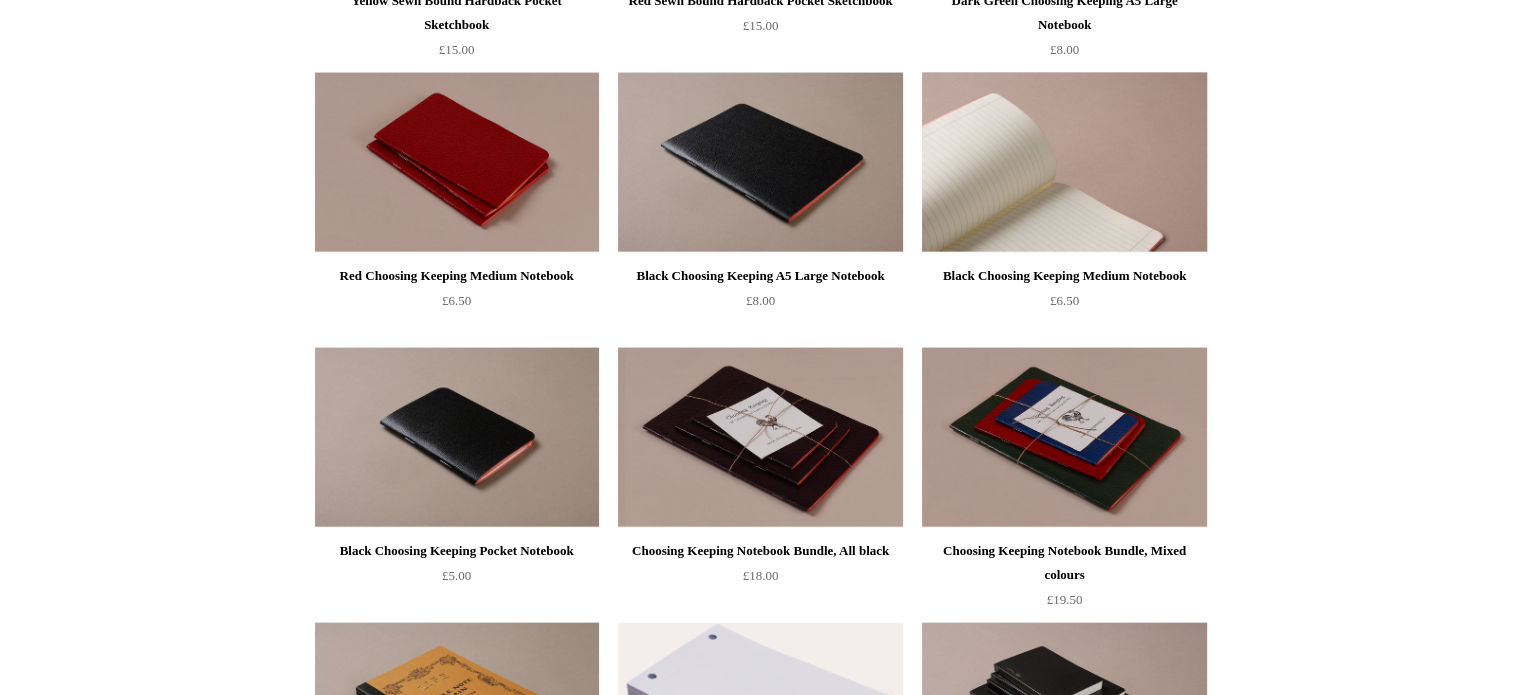 scroll, scrollTop: 4312, scrollLeft: 0, axis: vertical 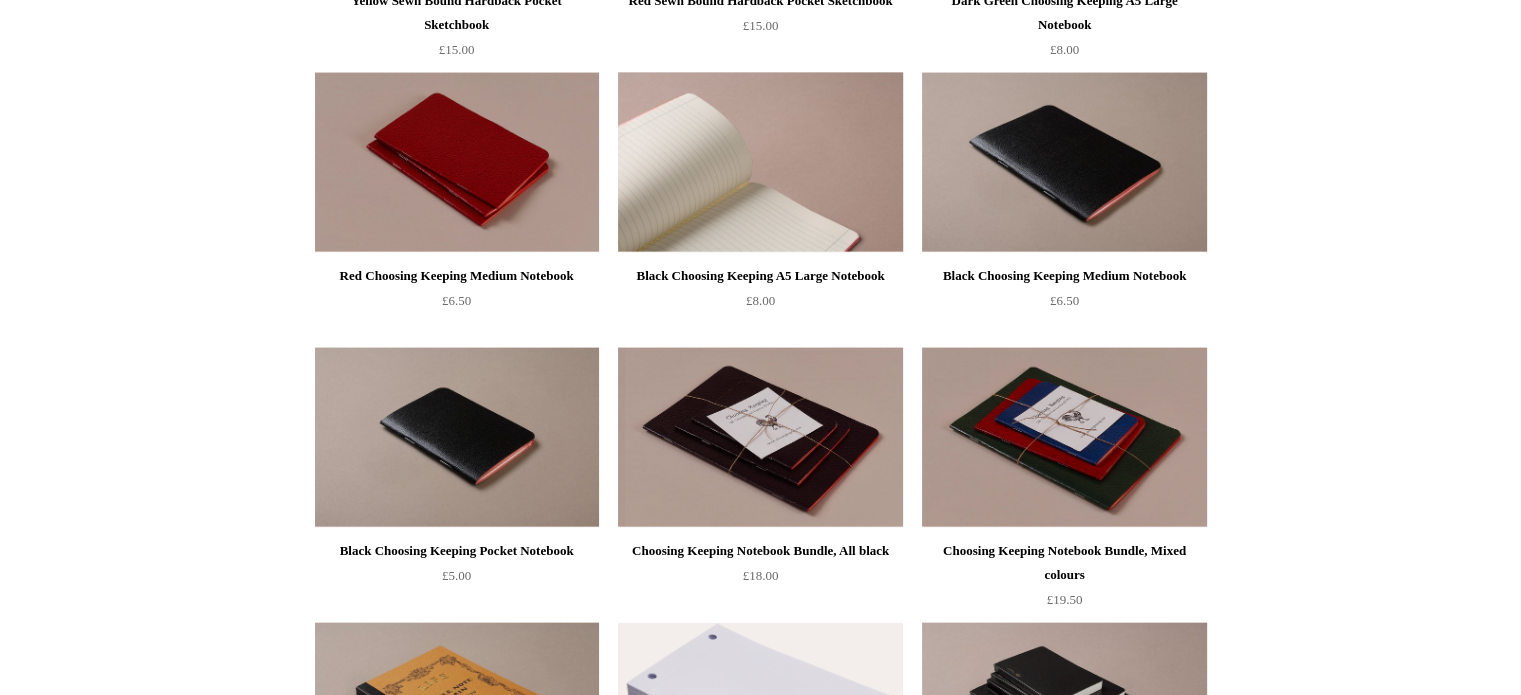 click at bounding box center (760, 163) 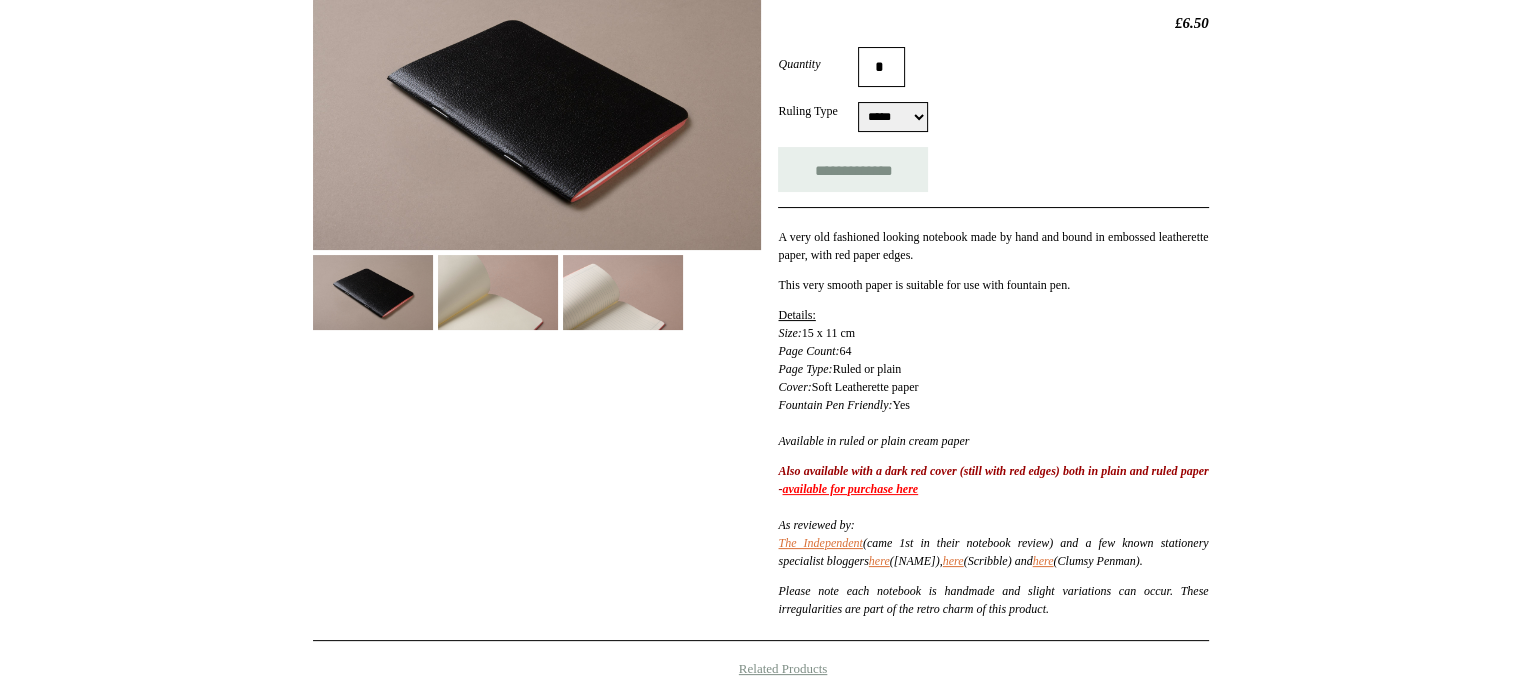 scroll, scrollTop: 163, scrollLeft: 0, axis: vertical 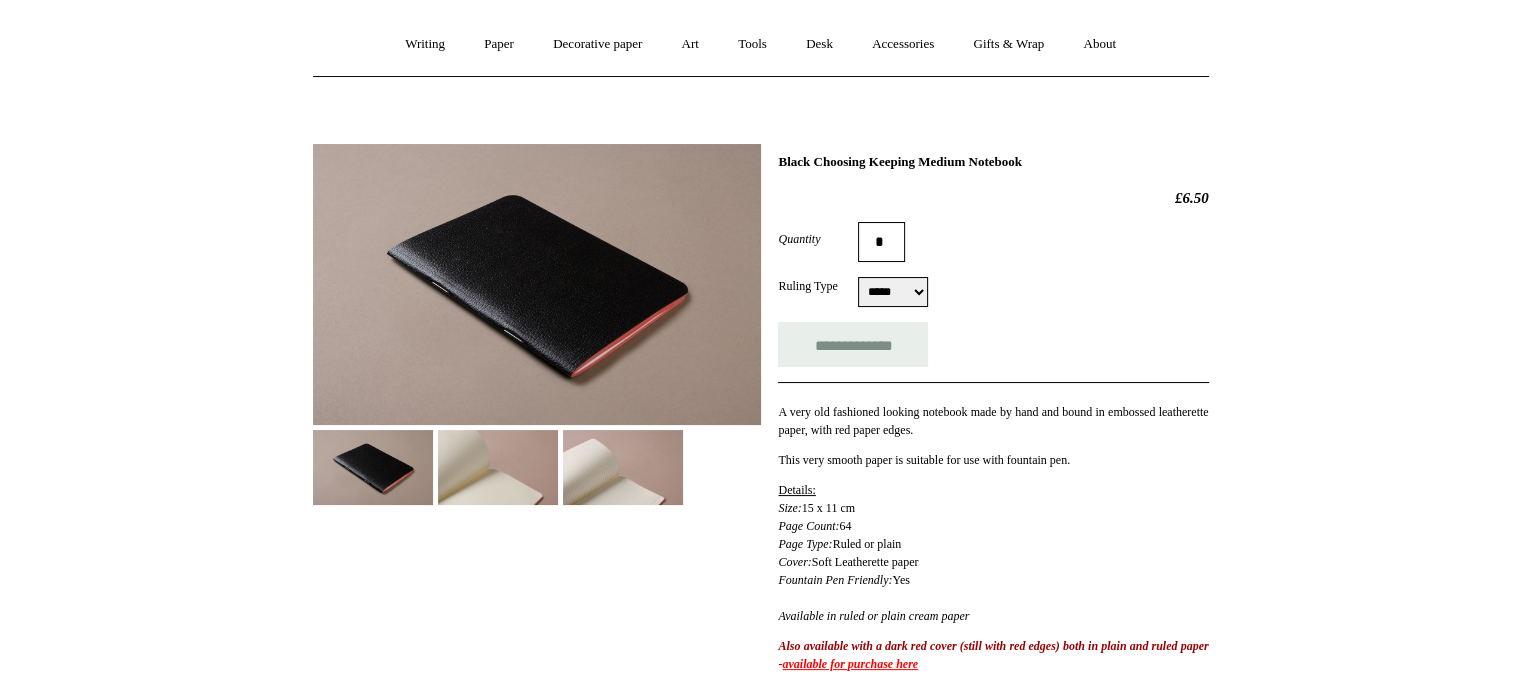 click on "***** *****" at bounding box center [893, 292] 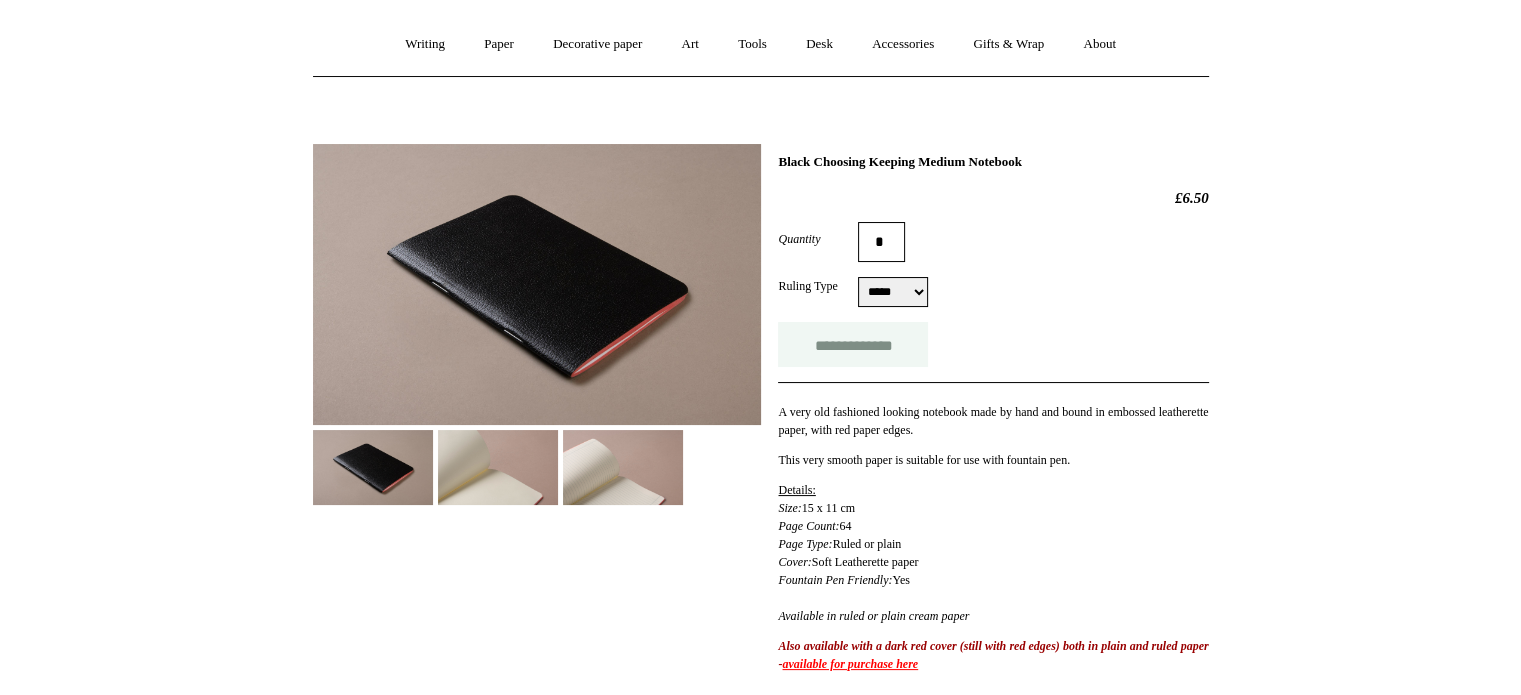 click on "**********" at bounding box center (853, 344) 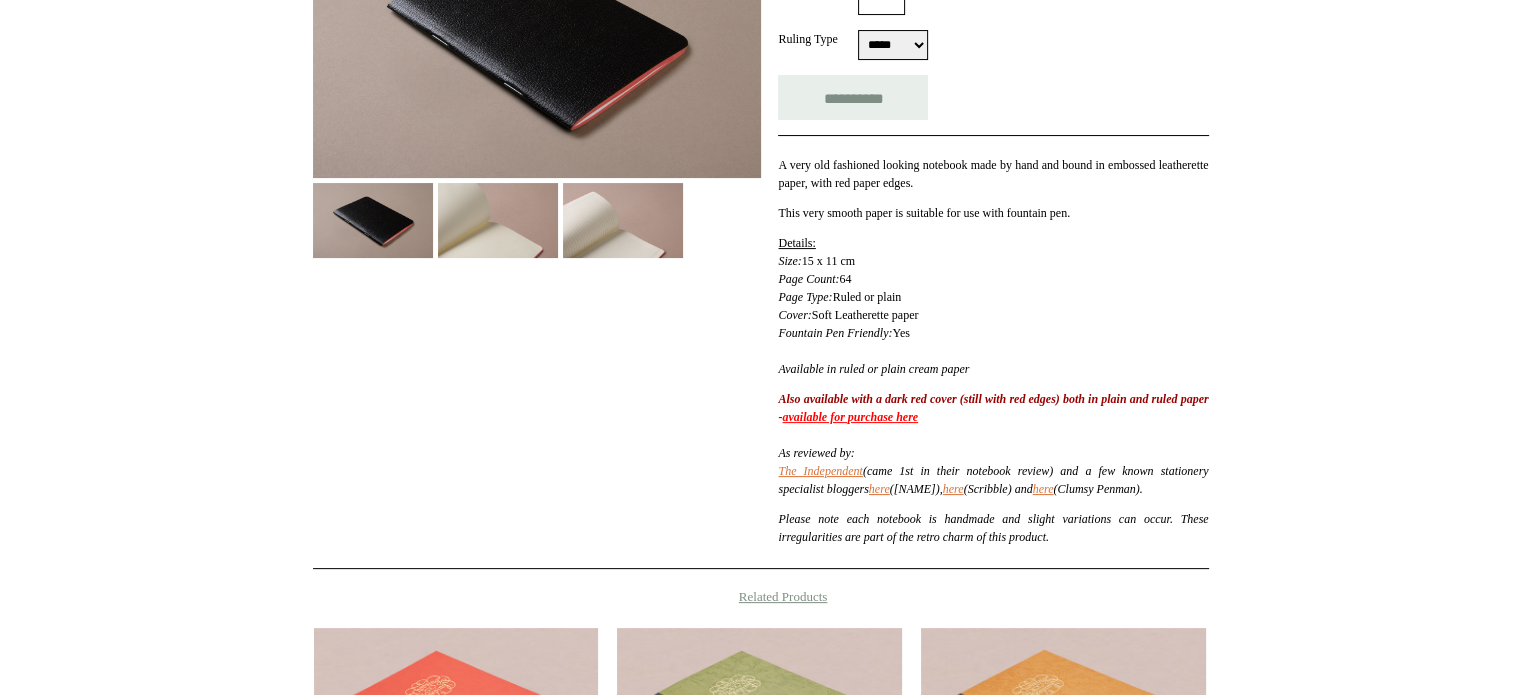 scroll, scrollTop: 411, scrollLeft: 0, axis: vertical 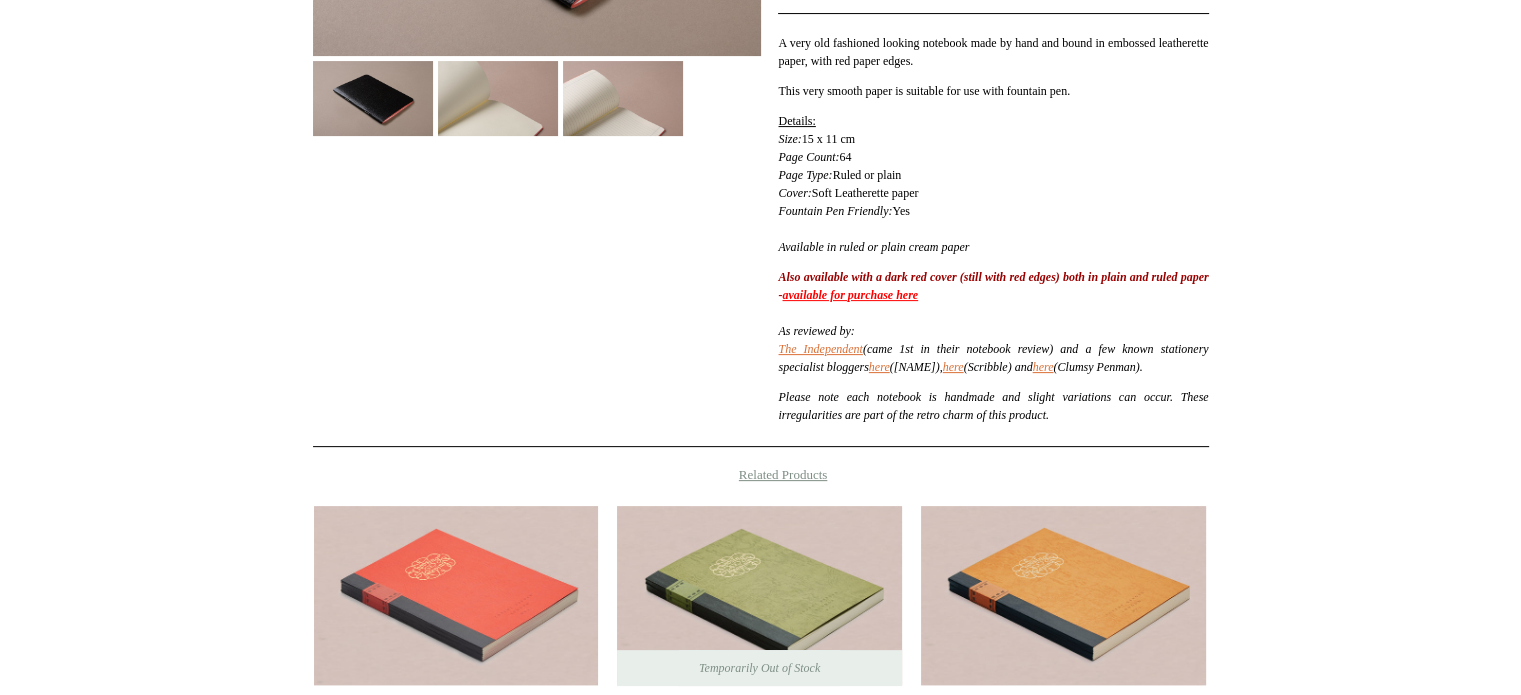type on "**********" 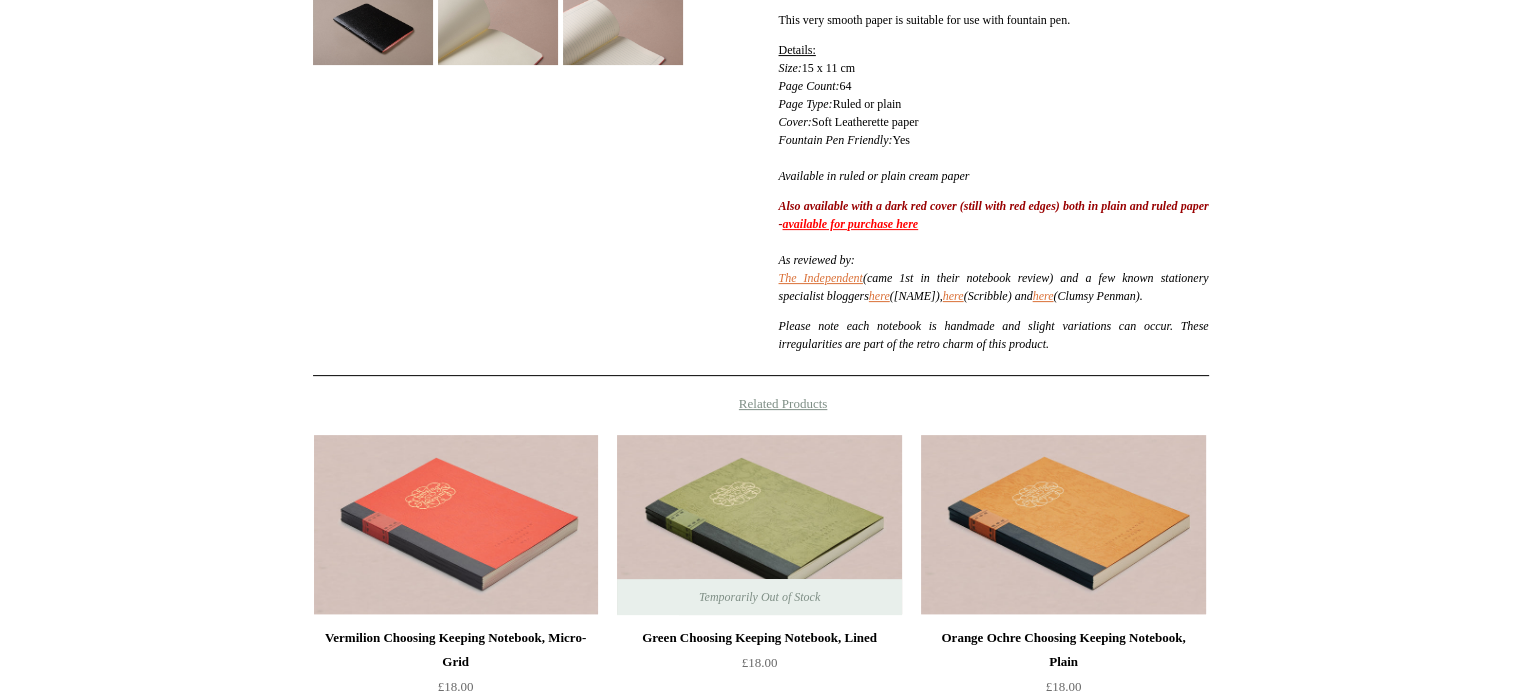 scroll, scrollTop: 595, scrollLeft: 0, axis: vertical 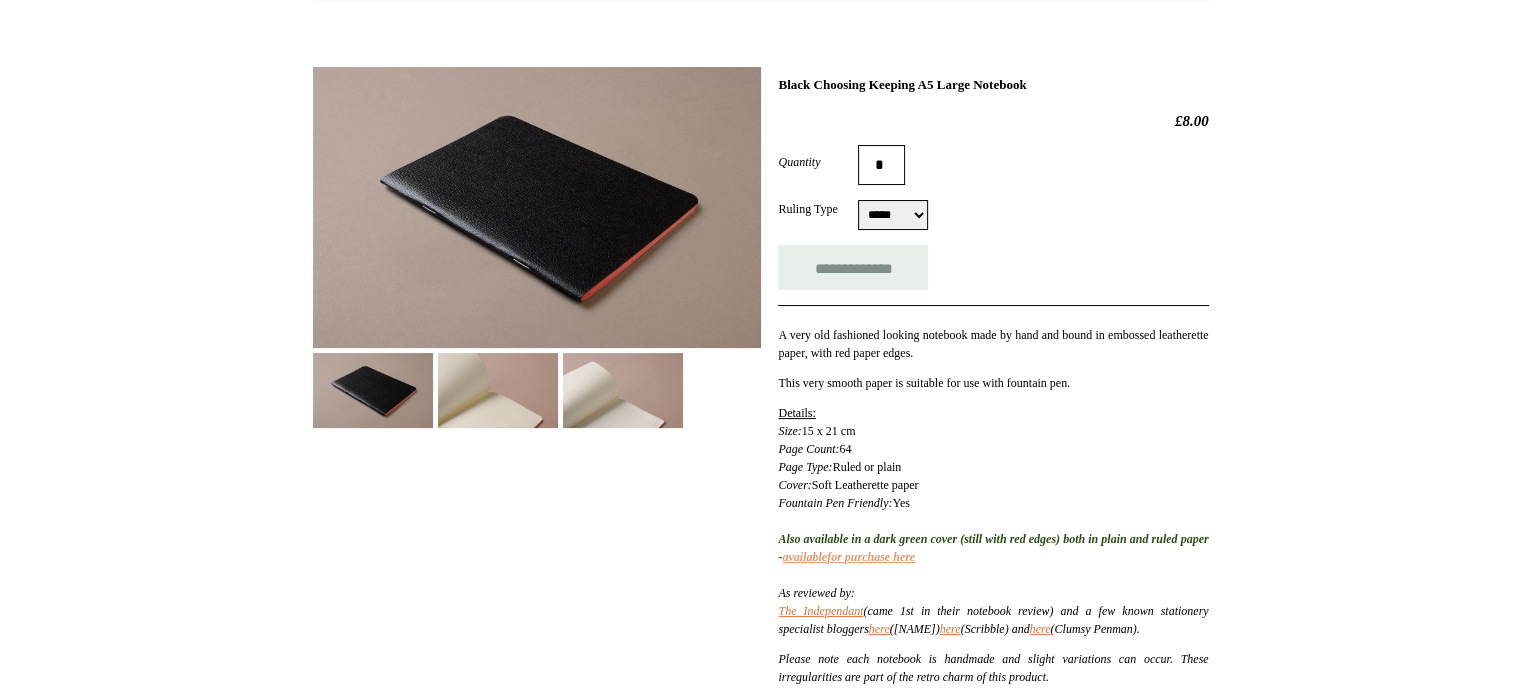 click on "available" at bounding box center (804, 557) 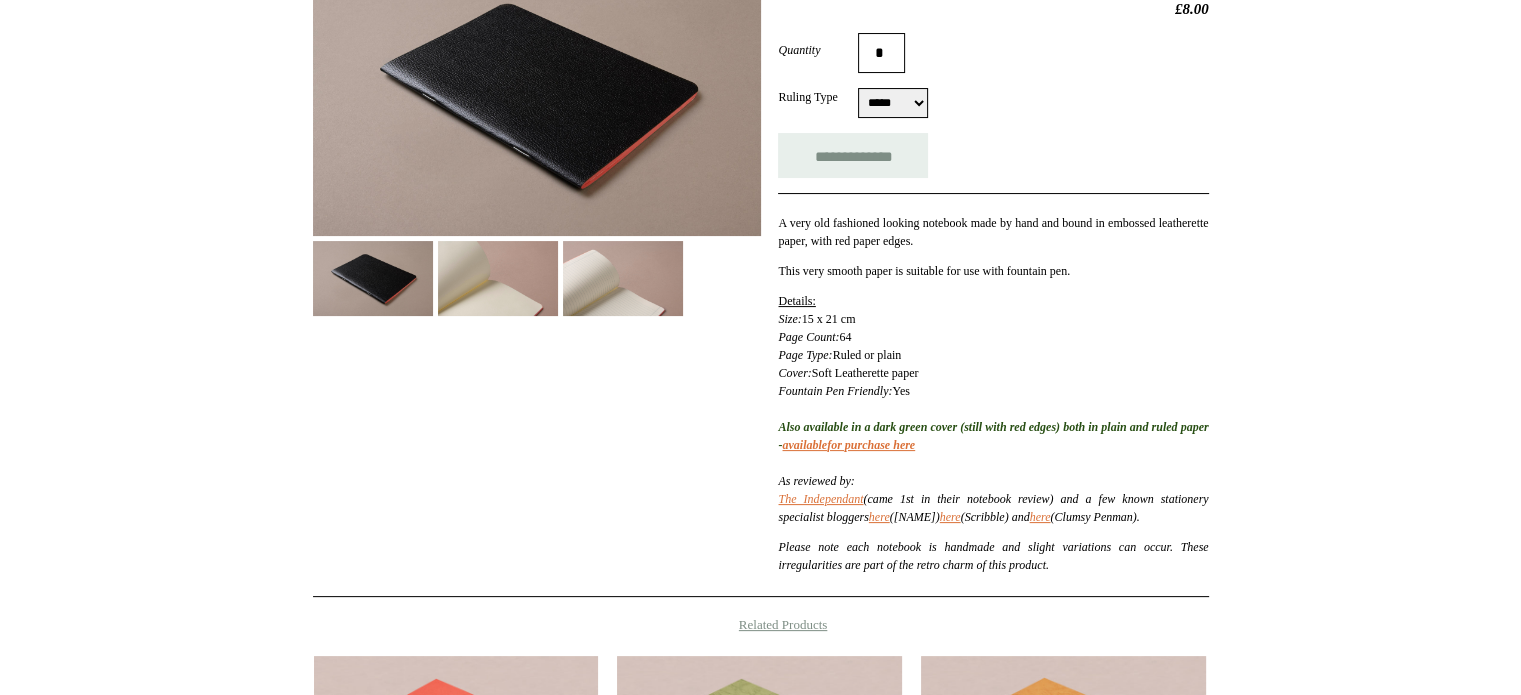 scroll, scrollTop: 367, scrollLeft: 0, axis: vertical 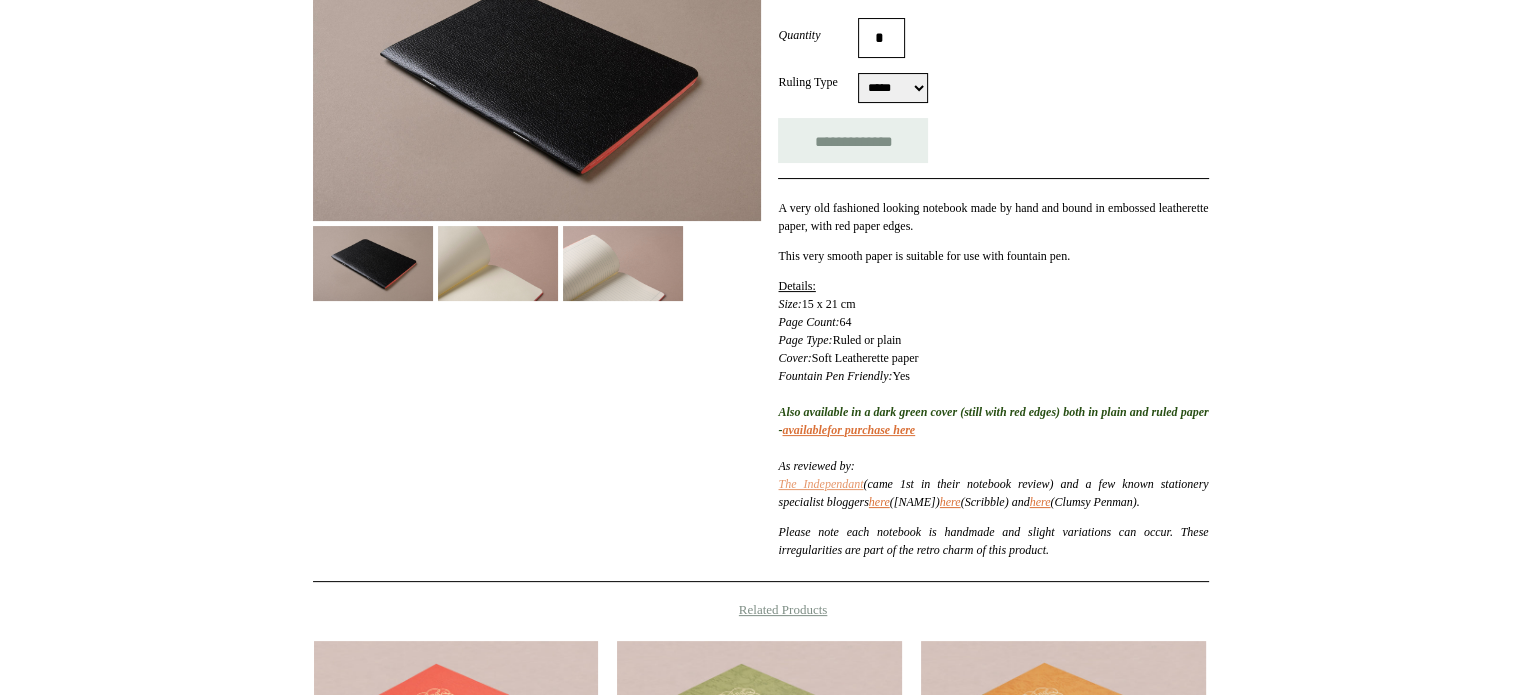 click on "The Independant" at bounding box center (820, 484) 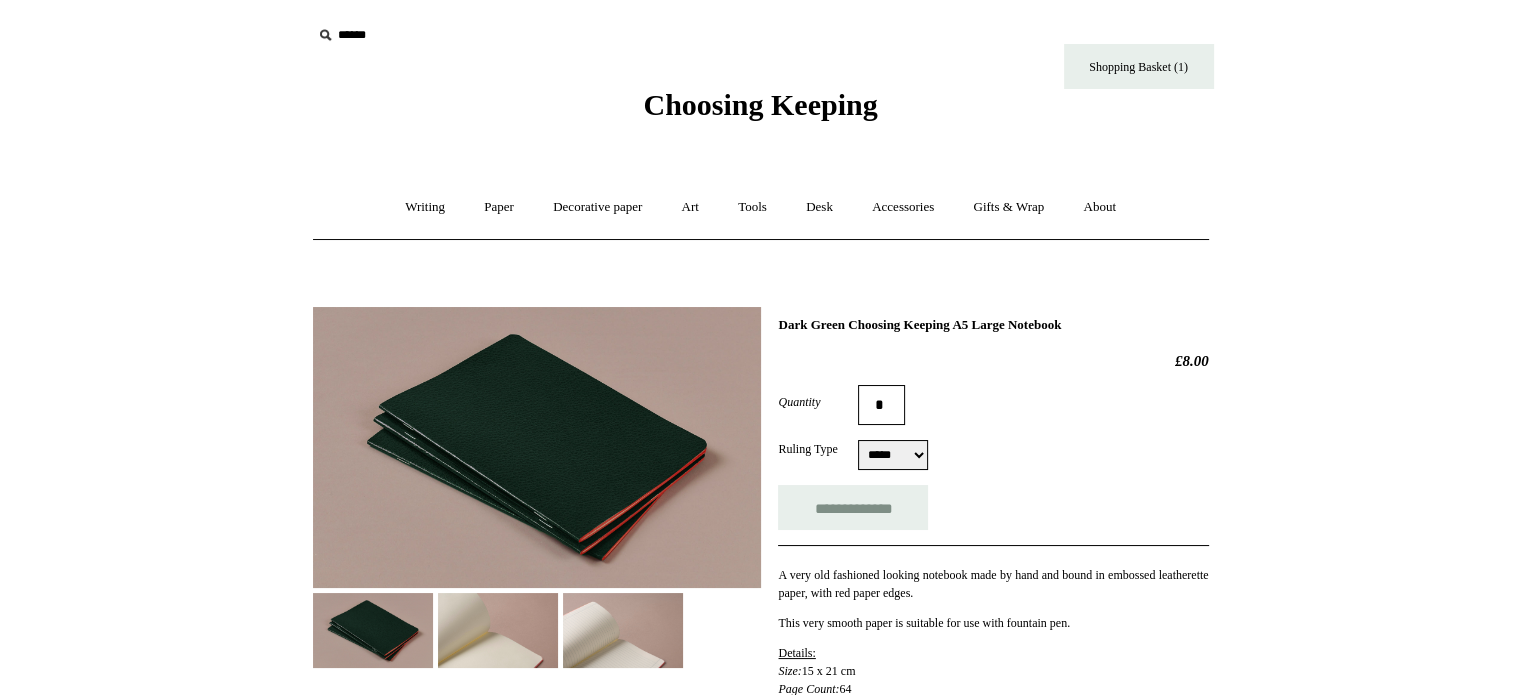 scroll, scrollTop: 80, scrollLeft: 0, axis: vertical 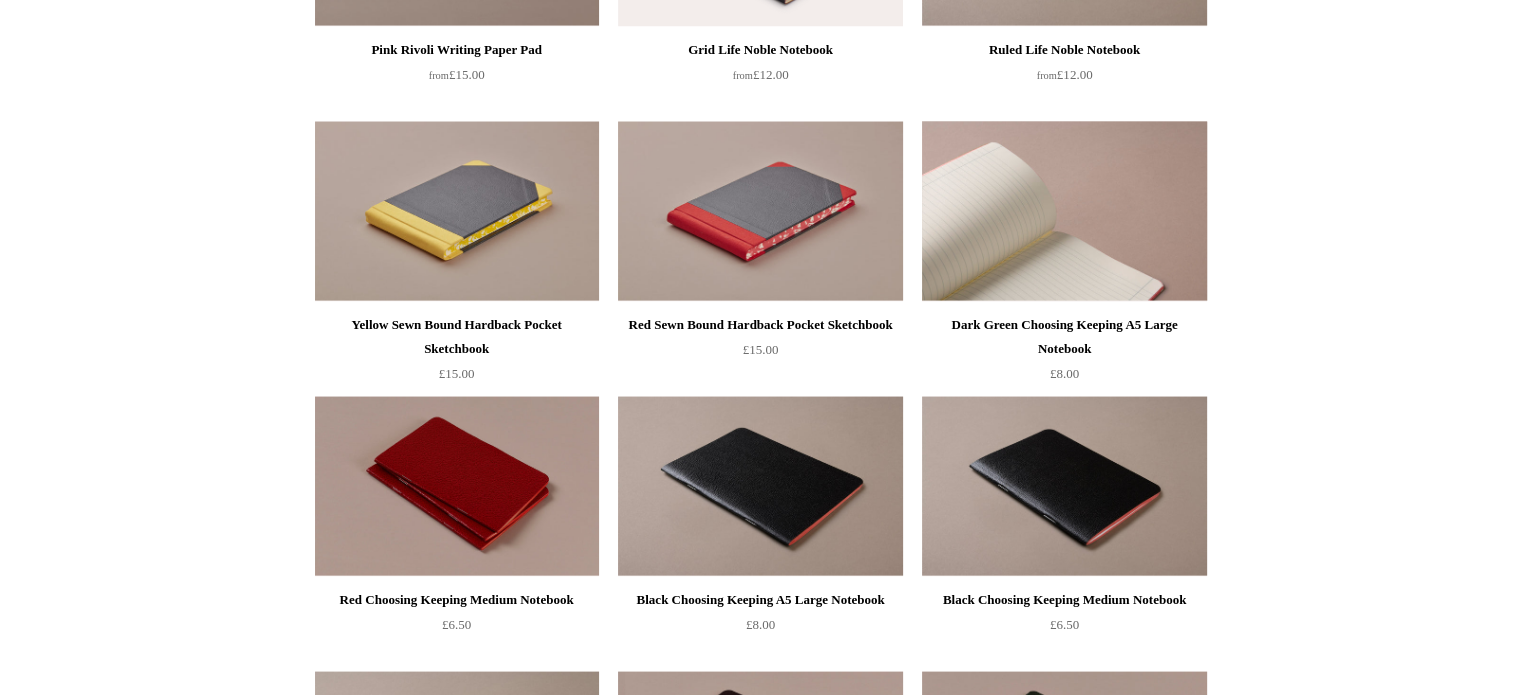 click at bounding box center (1064, 212) 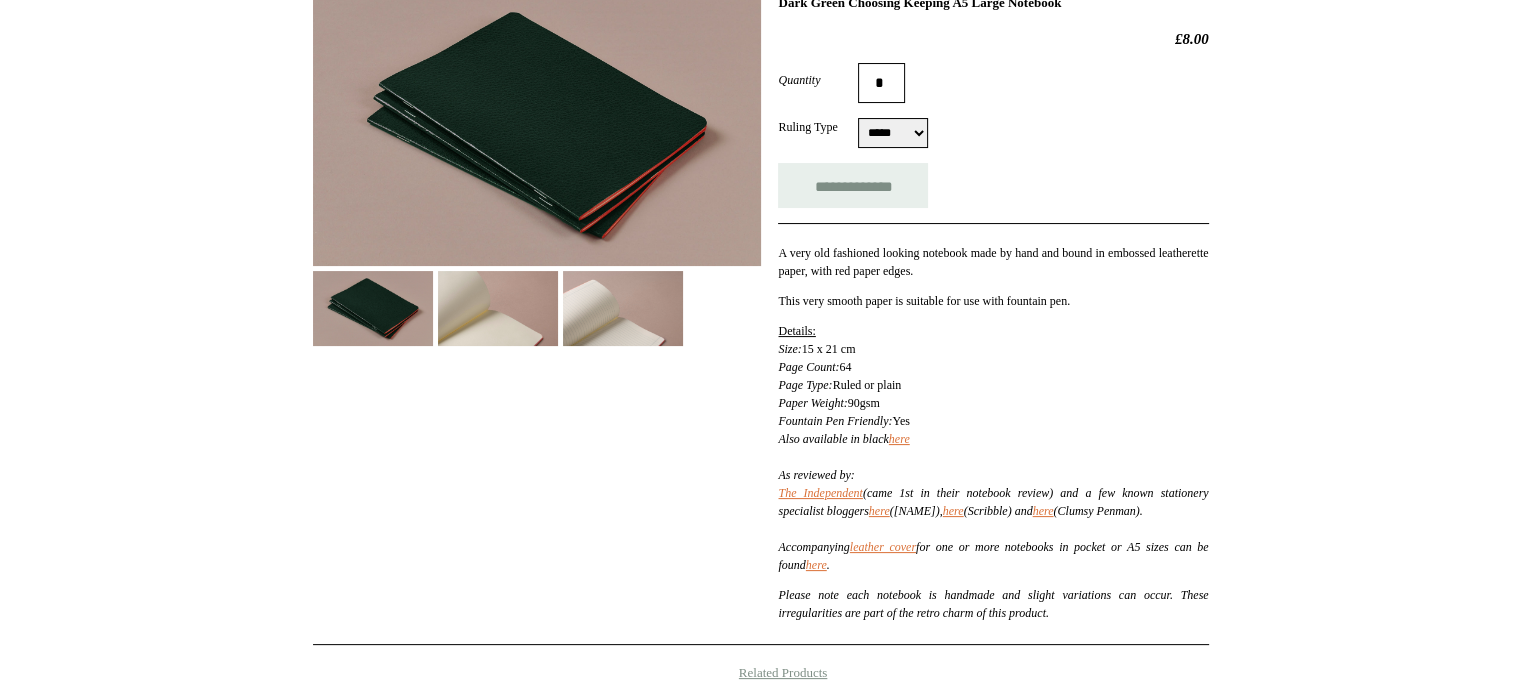 scroll, scrollTop: 326, scrollLeft: 0, axis: vertical 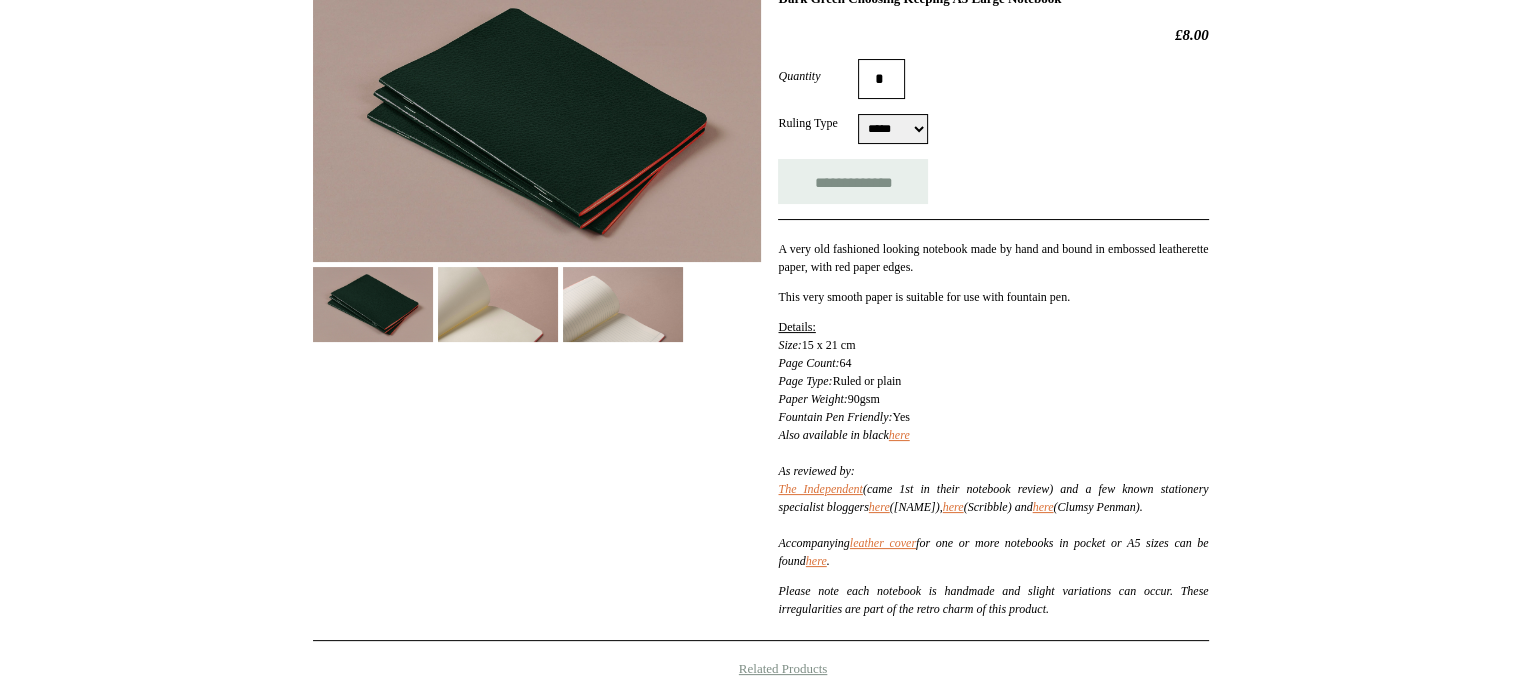 click at bounding box center (623, 304) 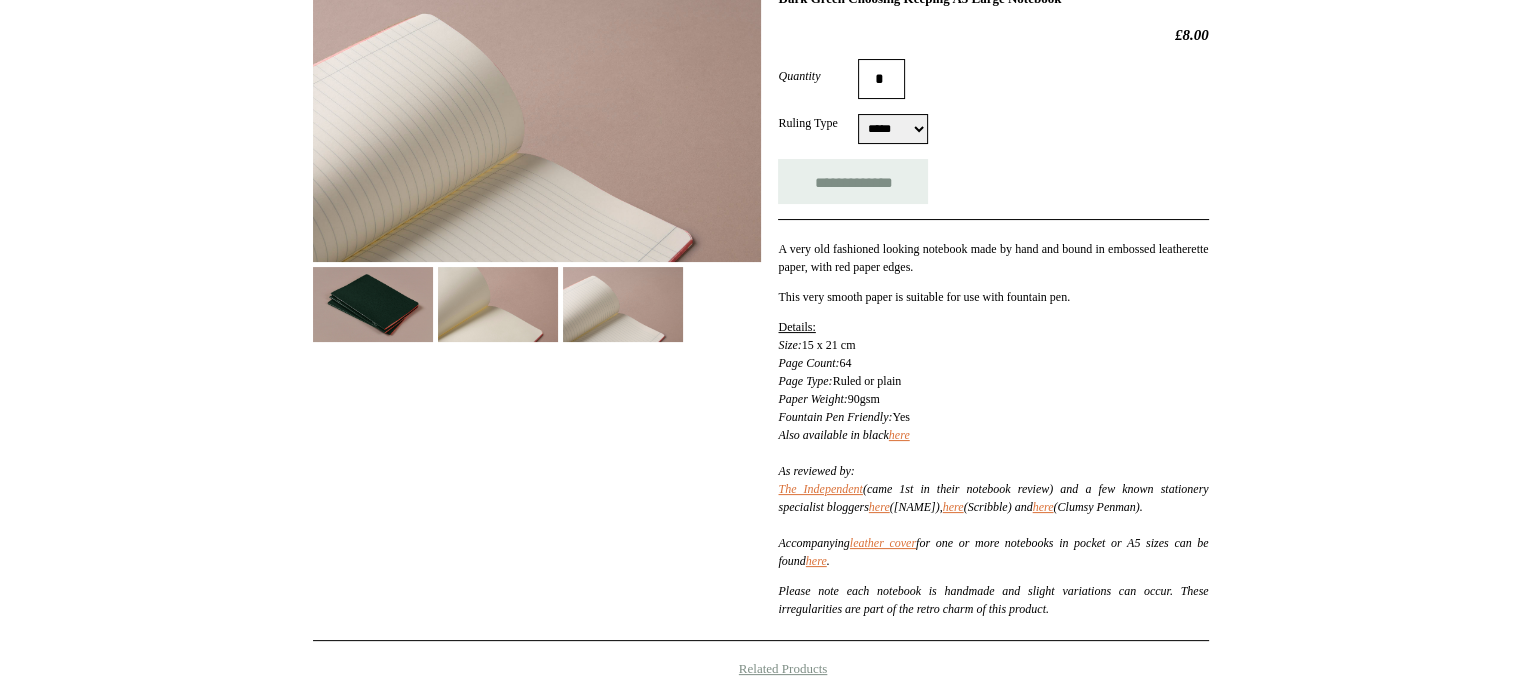 click at bounding box center [498, 304] 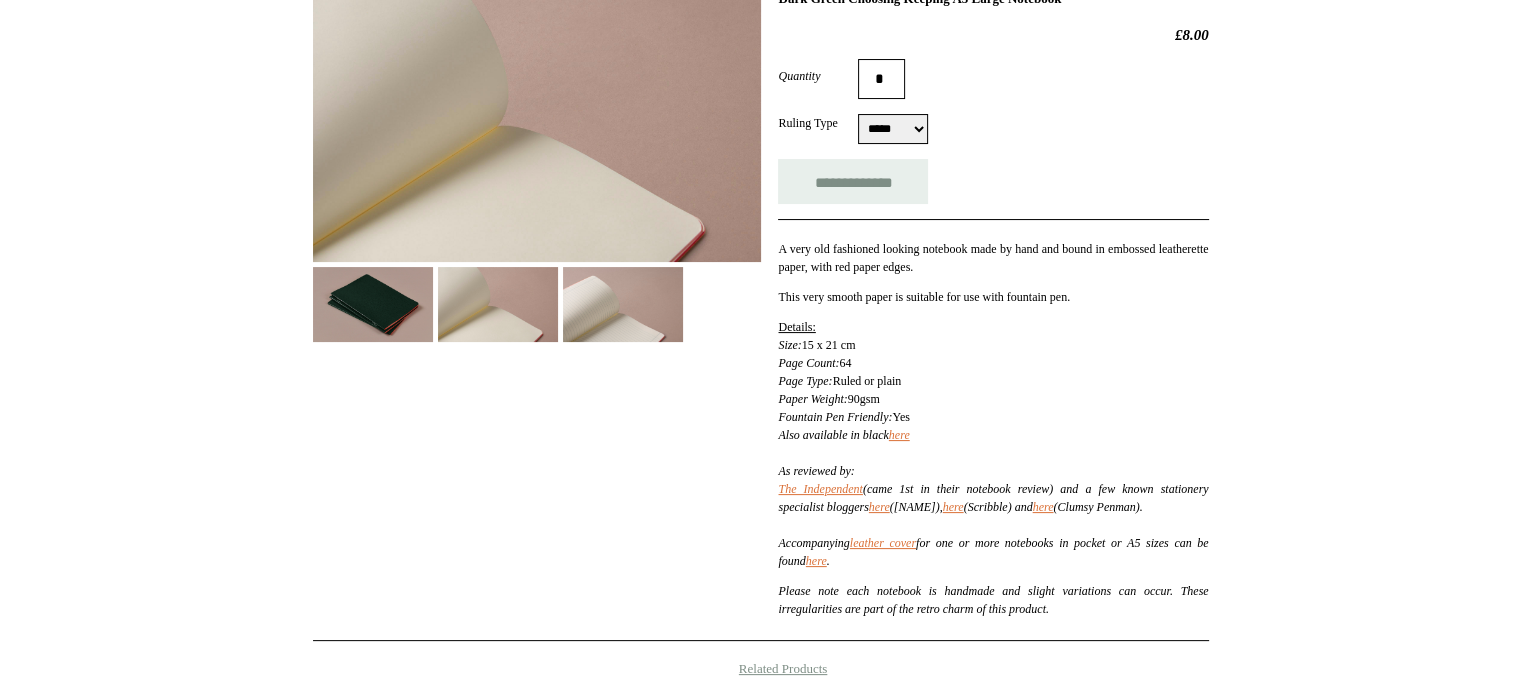 click at bounding box center [498, 304] 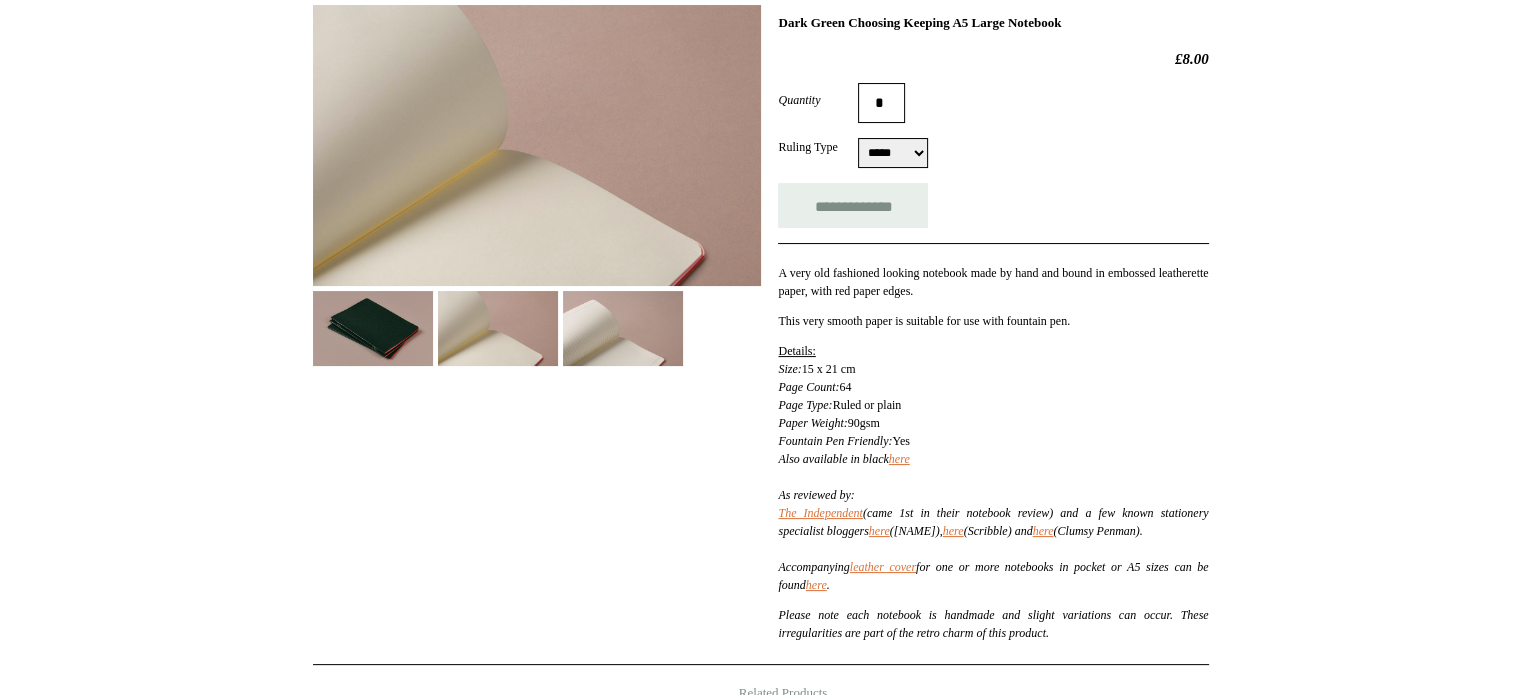 scroll, scrollTop: 300, scrollLeft: 0, axis: vertical 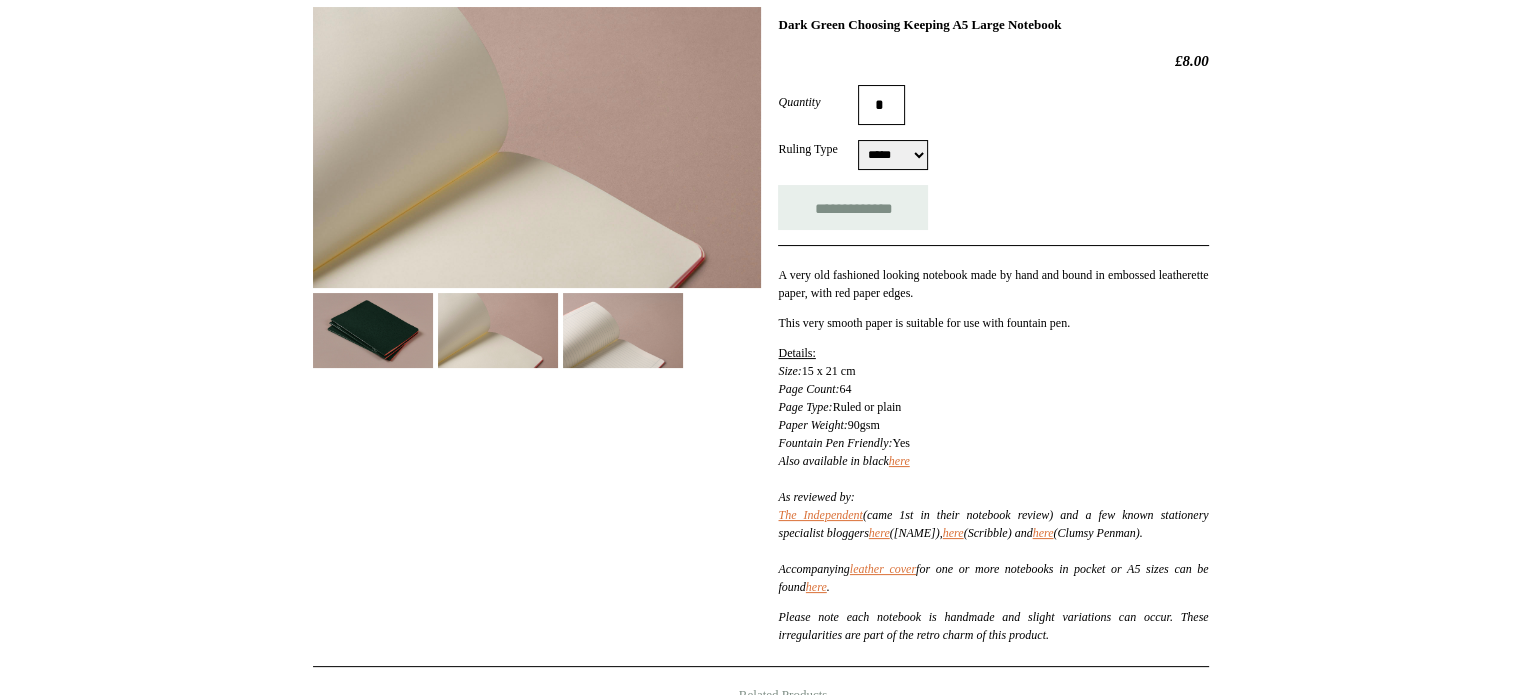 click at bounding box center [373, 330] 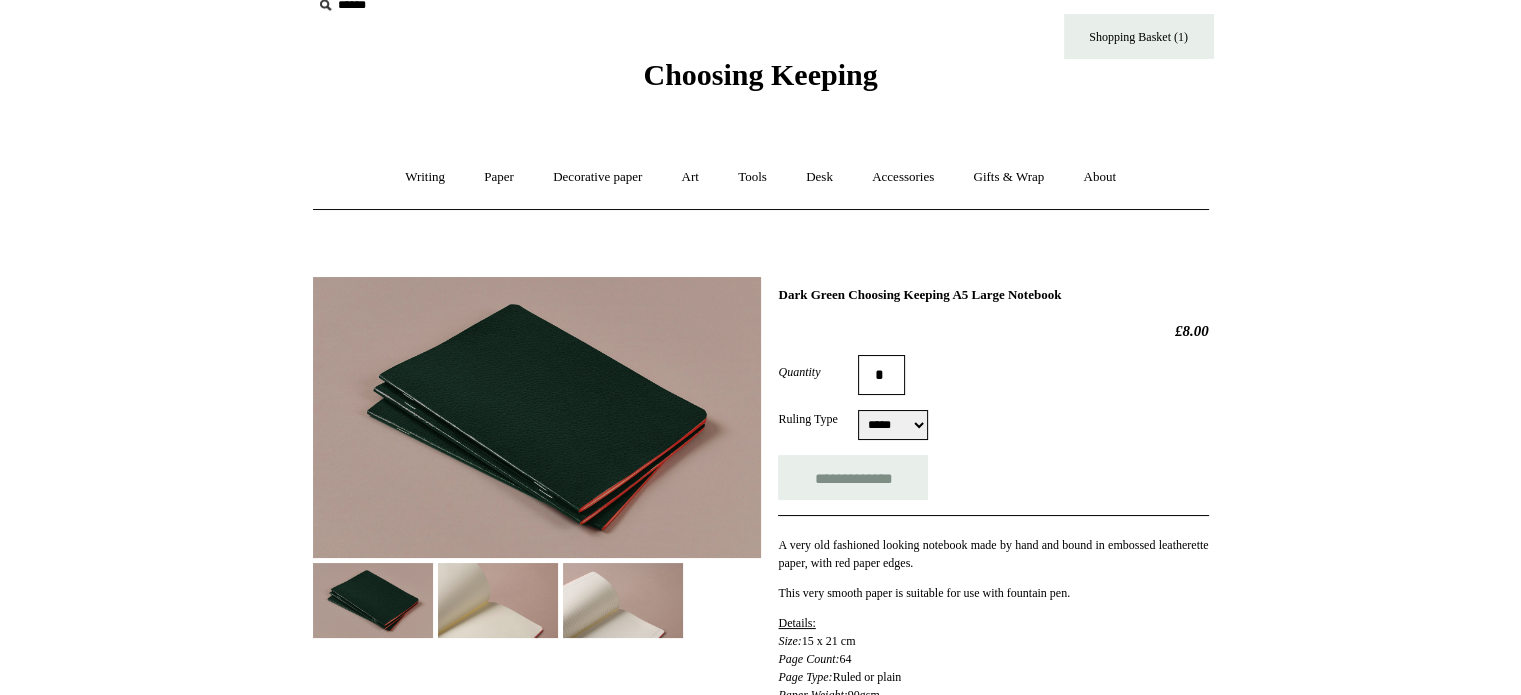 scroll, scrollTop: 0, scrollLeft: 0, axis: both 